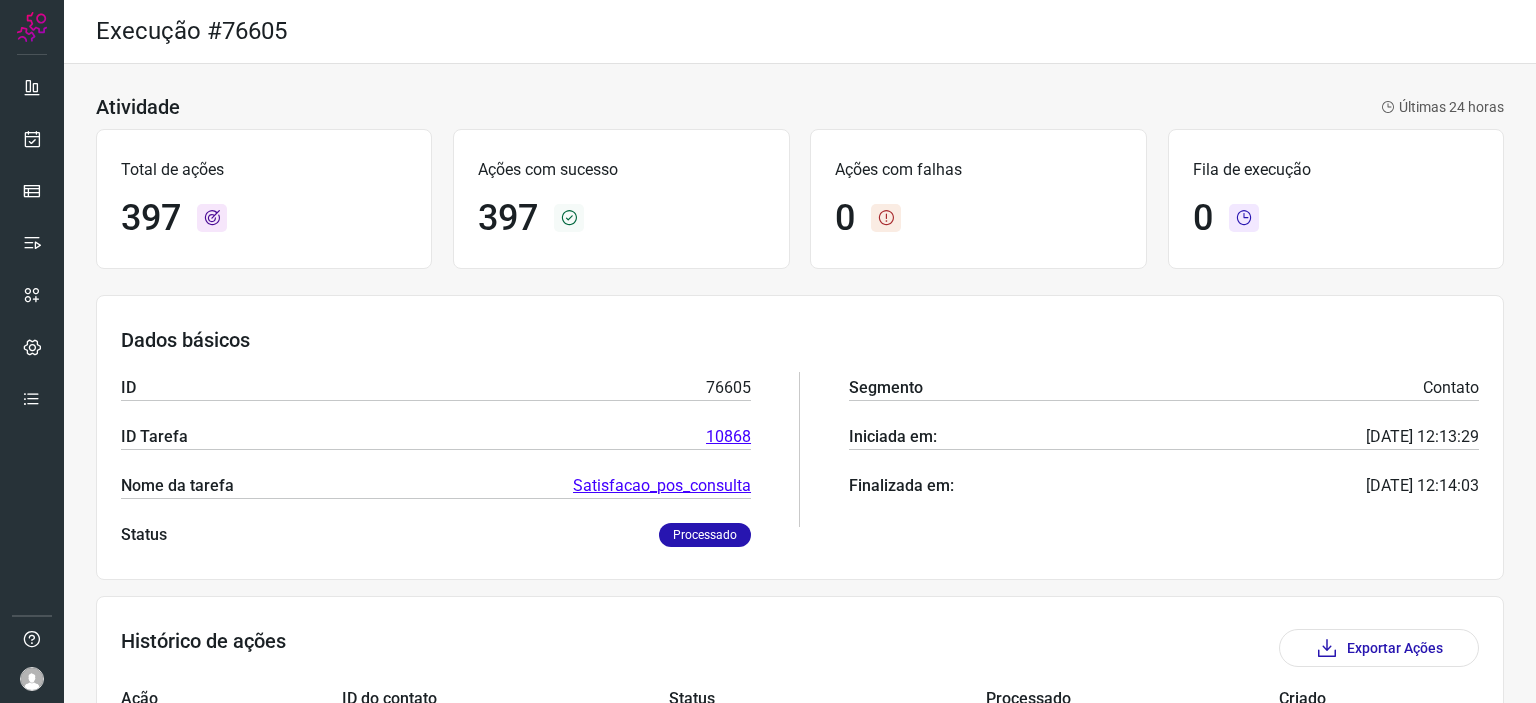 scroll, scrollTop: 0, scrollLeft: 0, axis: both 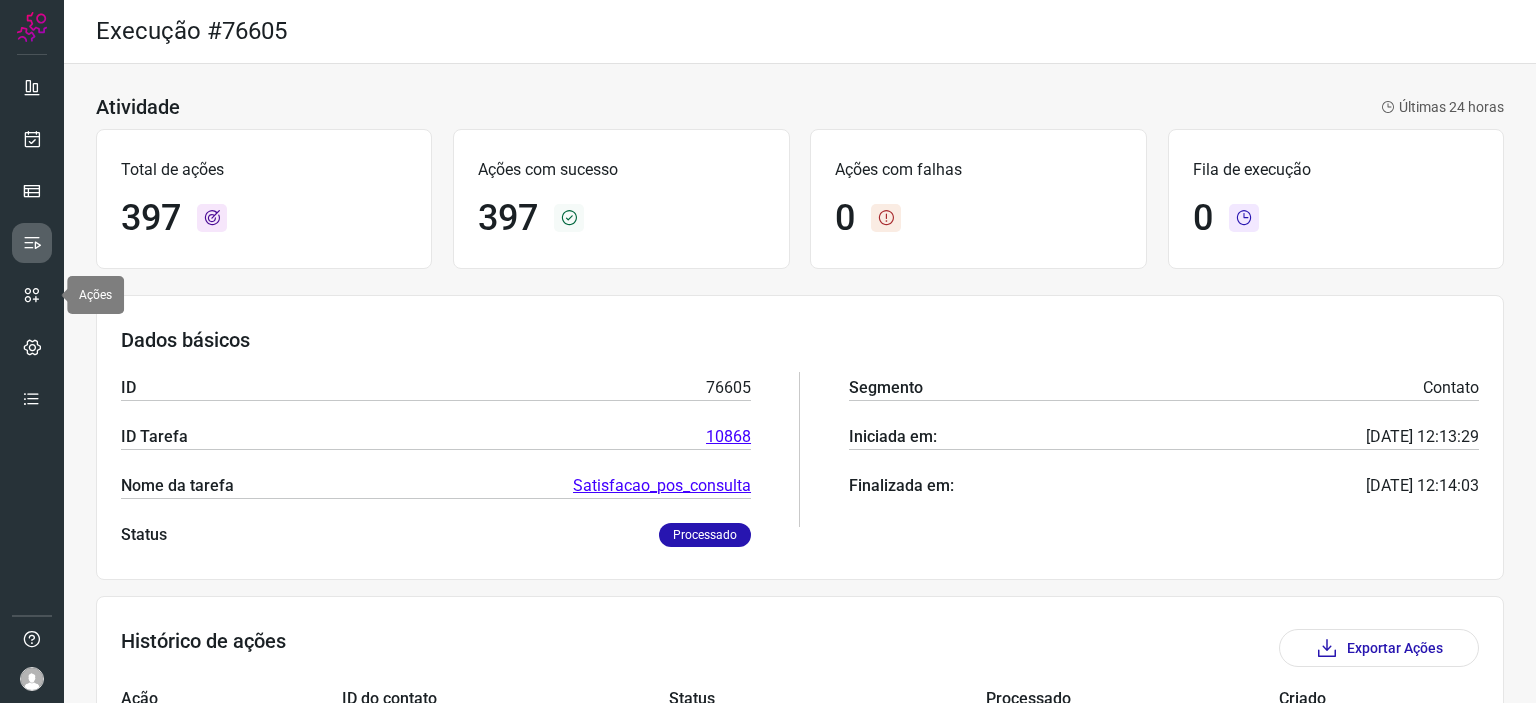 click at bounding box center (32, 243) 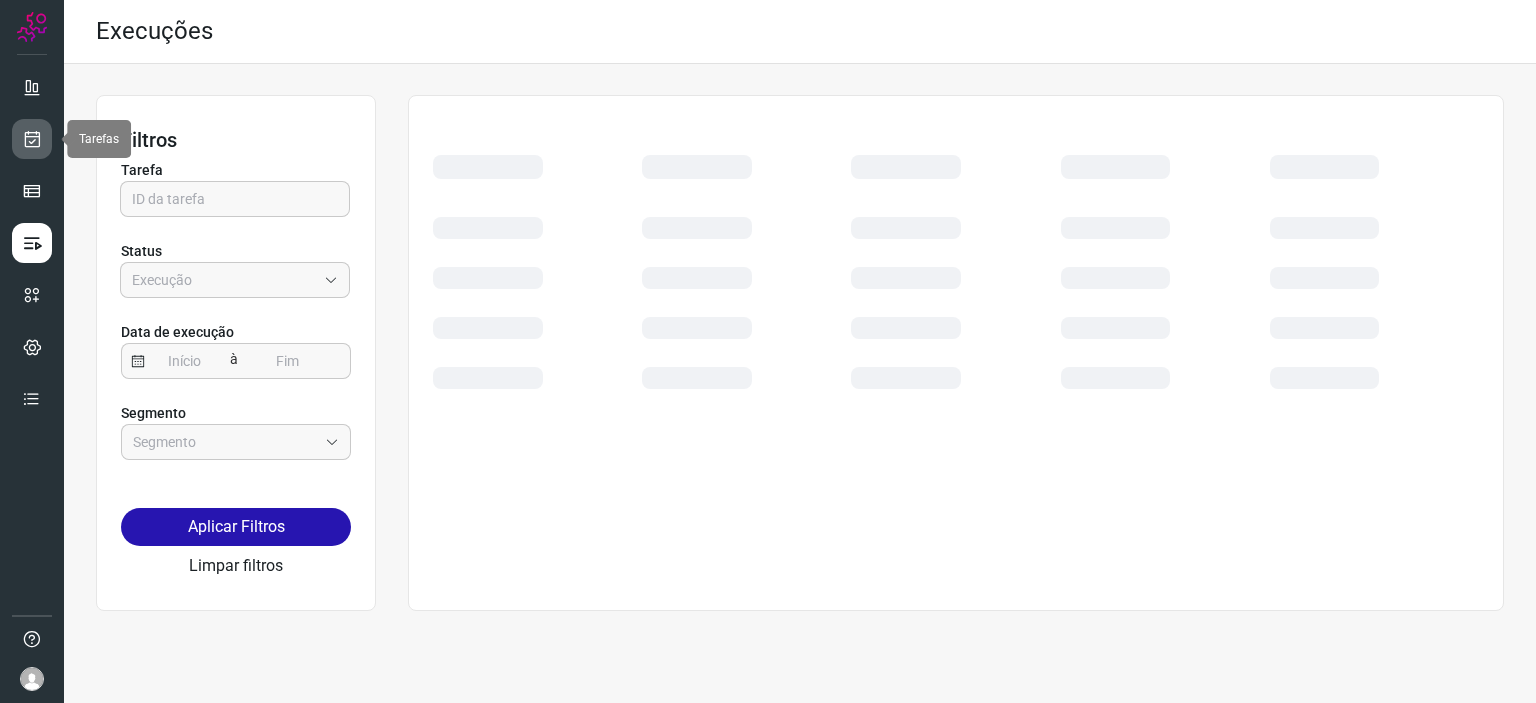 click at bounding box center (32, 139) 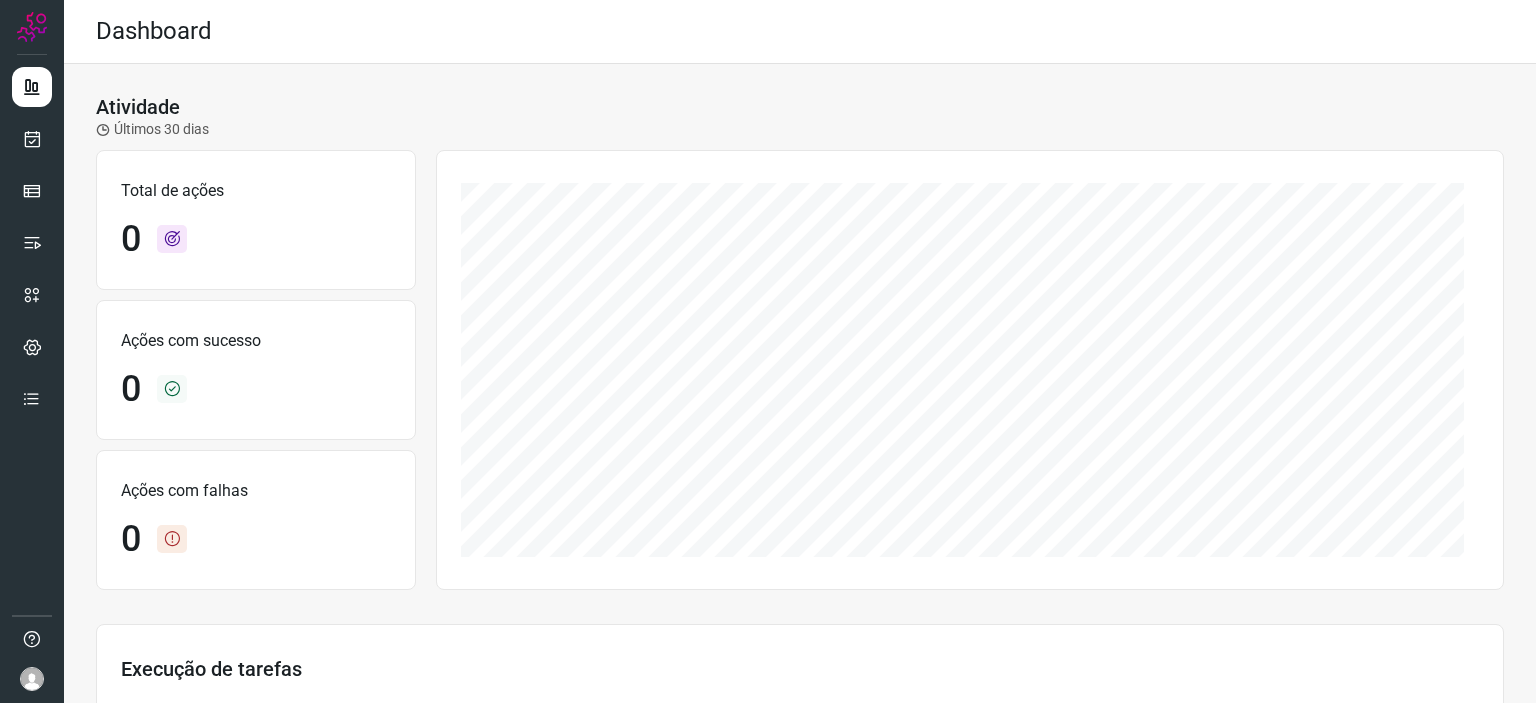 scroll, scrollTop: 0, scrollLeft: 0, axis: both 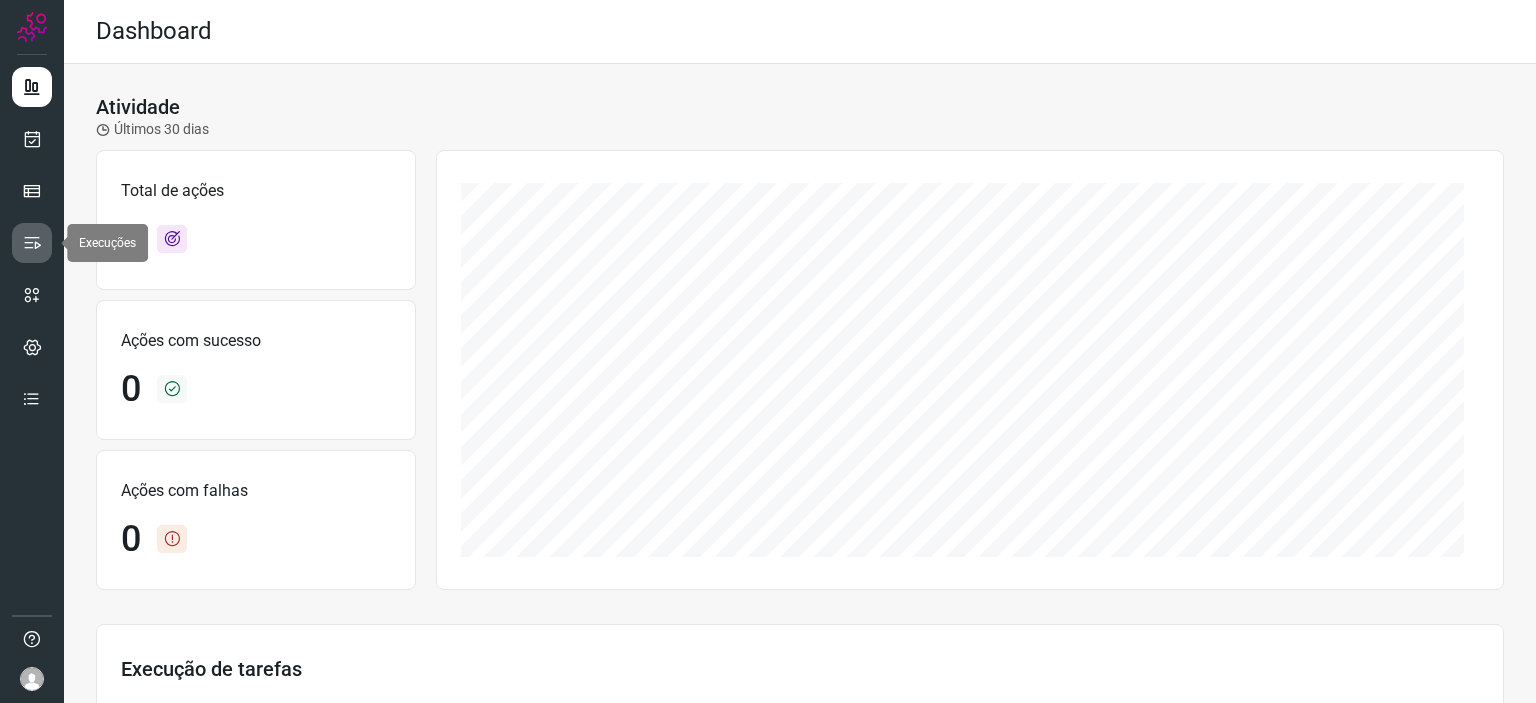 click at bounding box center [32, 243] 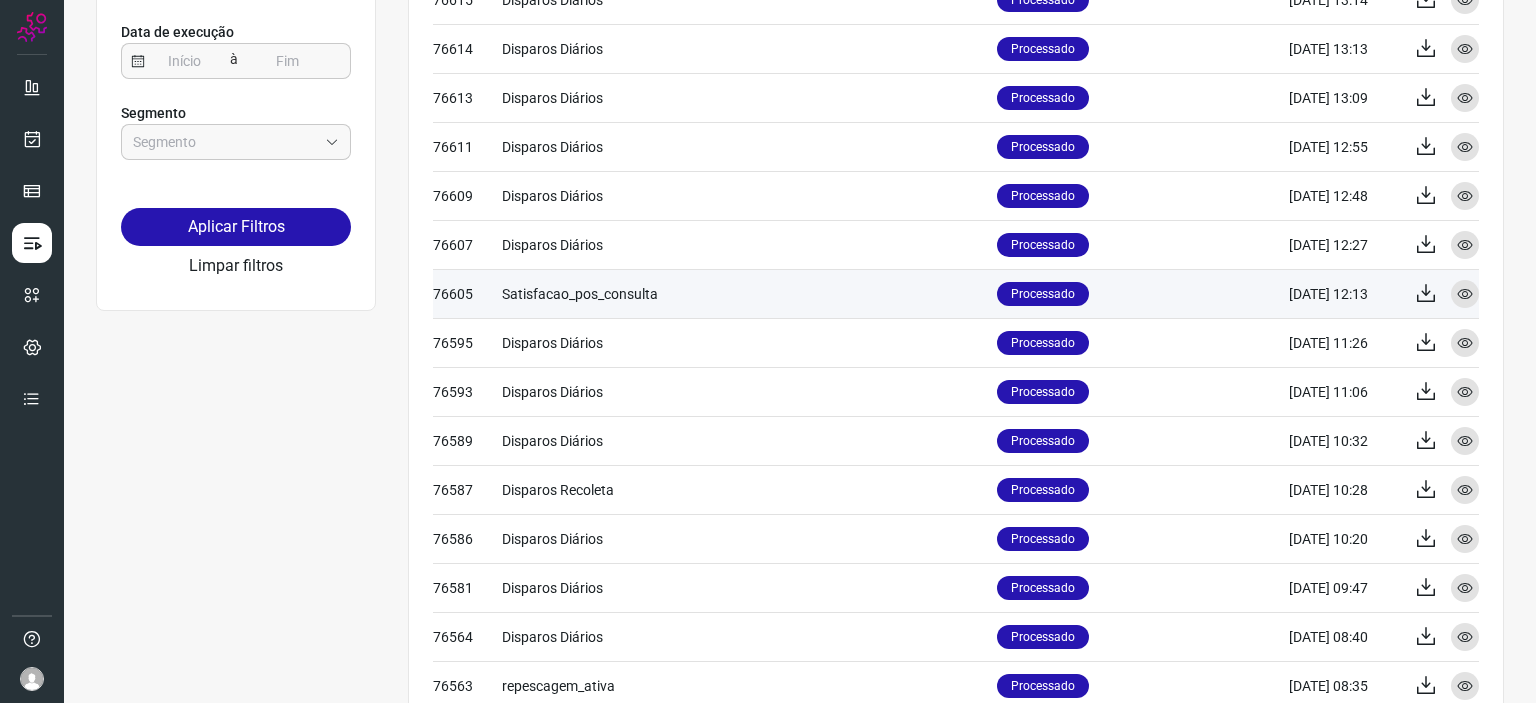 scroll, scrollTop: 400, scrollLeft: 0, axis: vertical 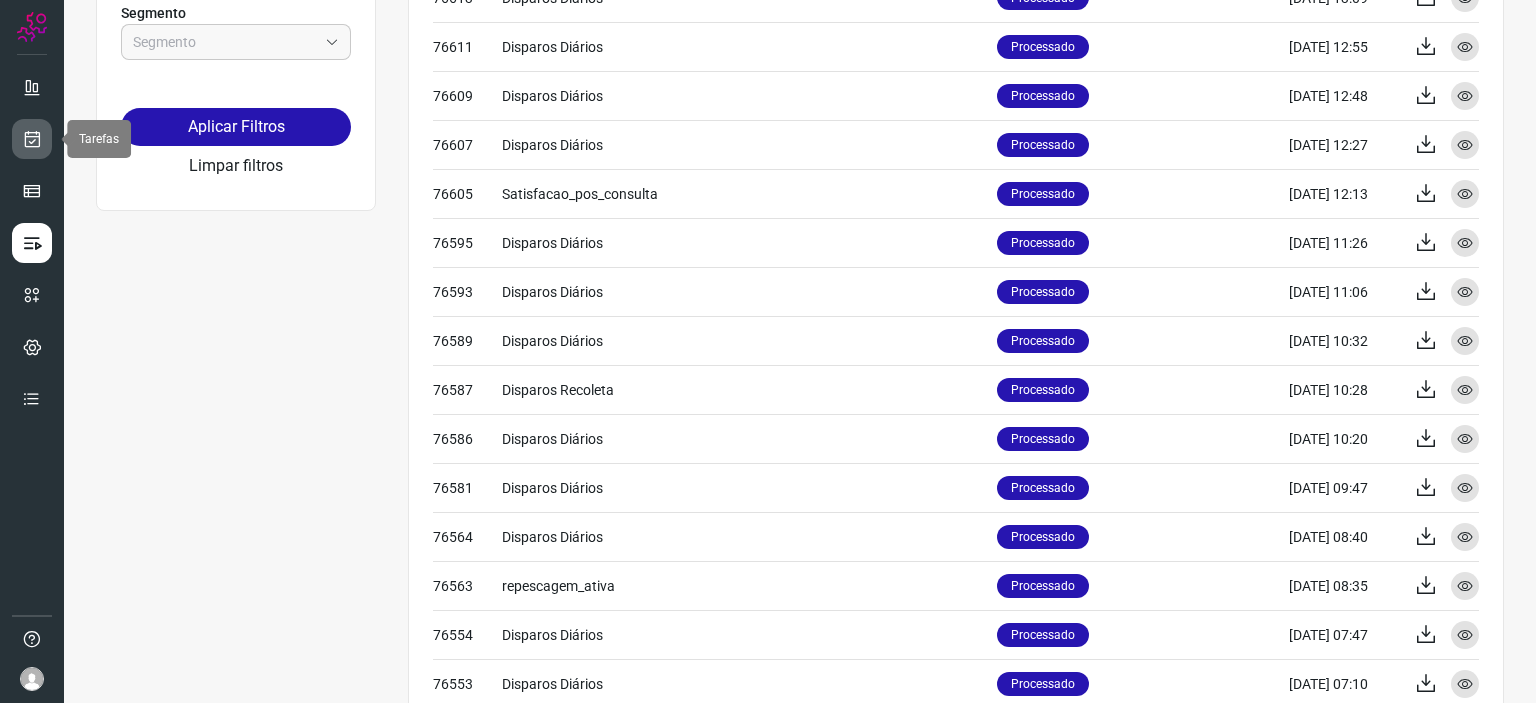click at bounding box center [32, 139] 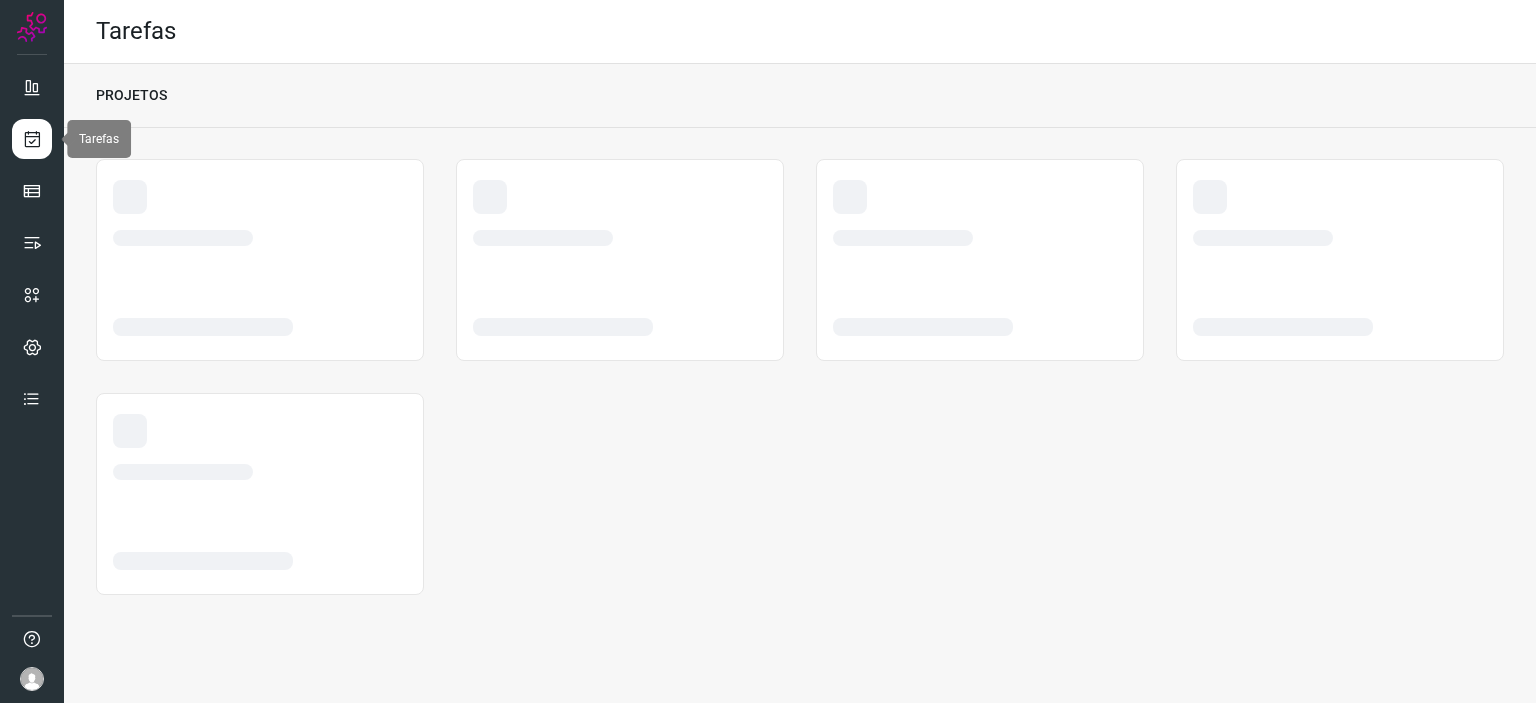 scroll, scrollTop: 0, scrollLeft: 0, axis: both 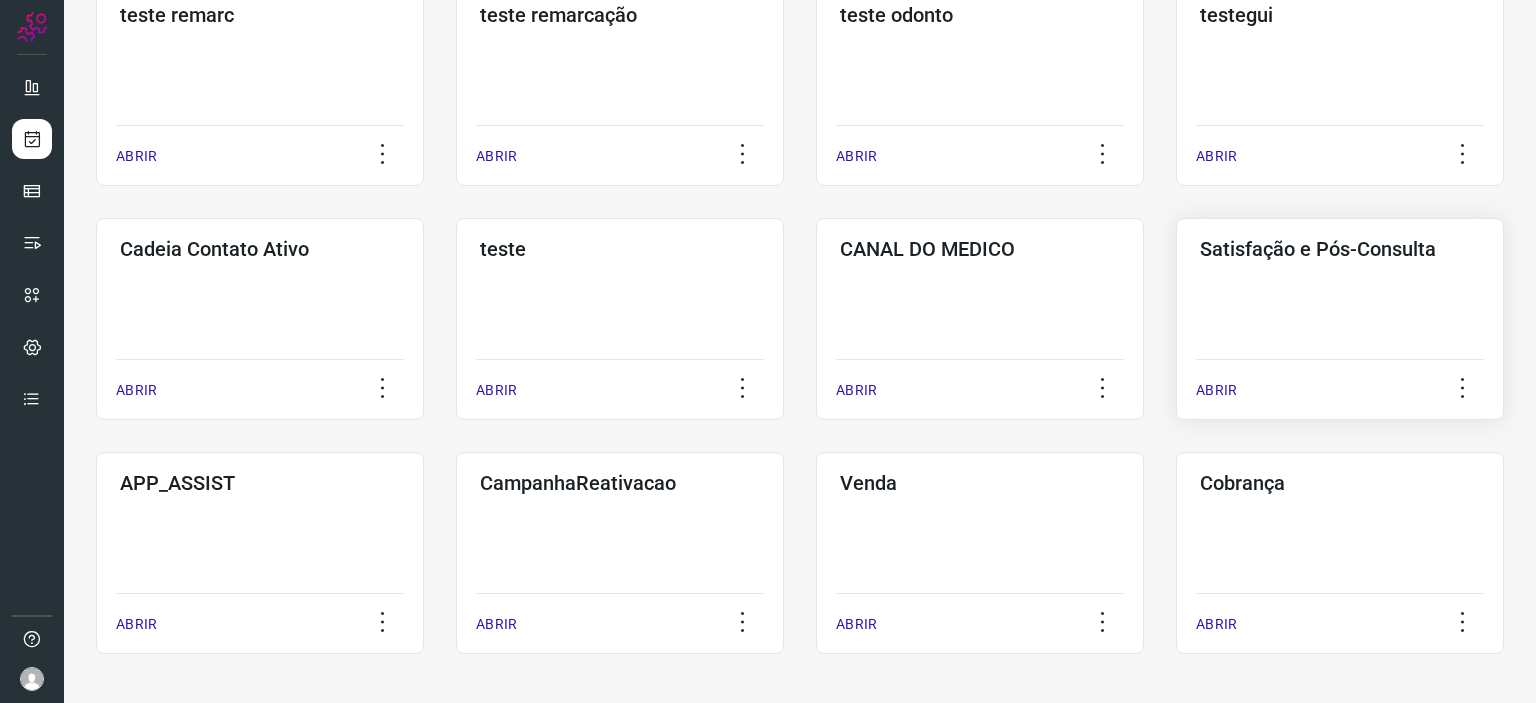click on "Satisfação e Pós-Consulta  ABRIR" 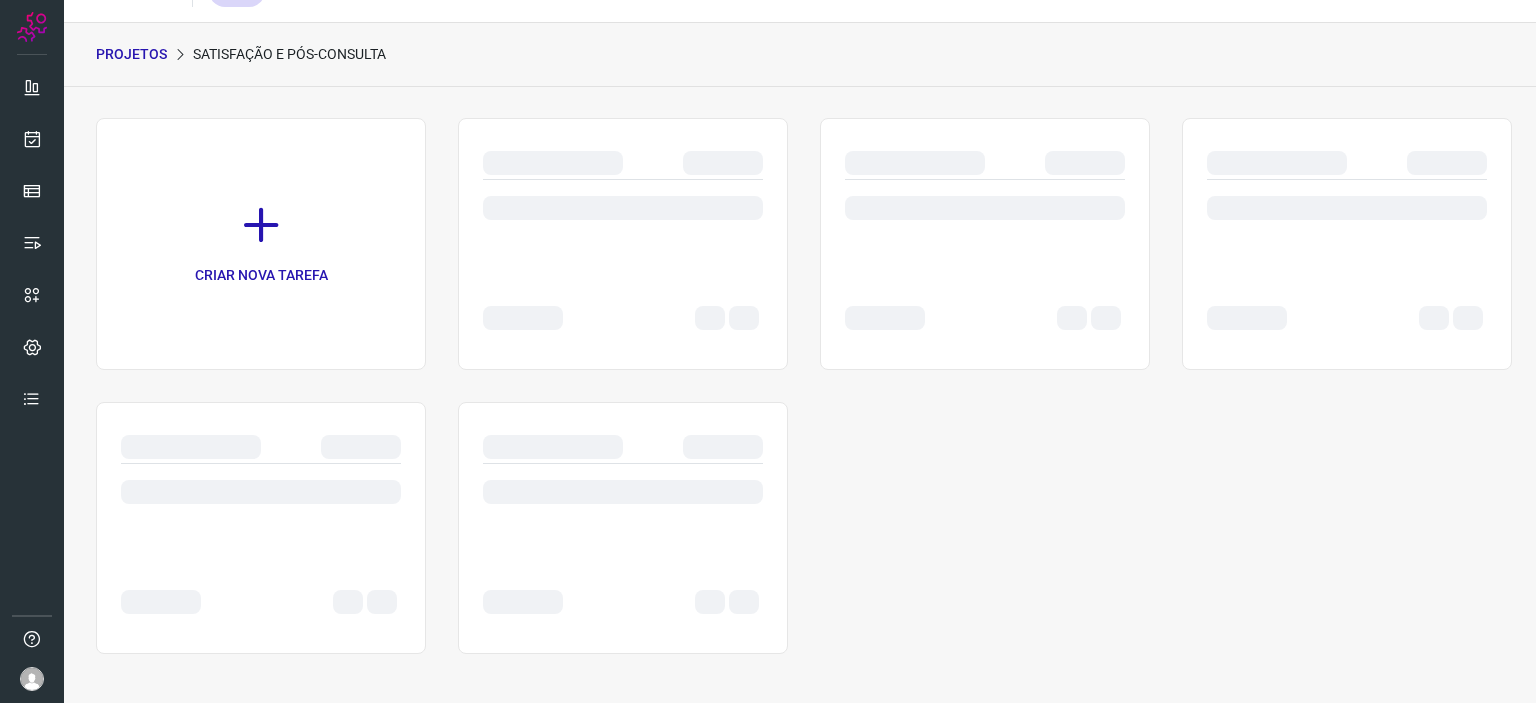 scroll, scrollTop: 0, scrollLeft: 0, axis: both 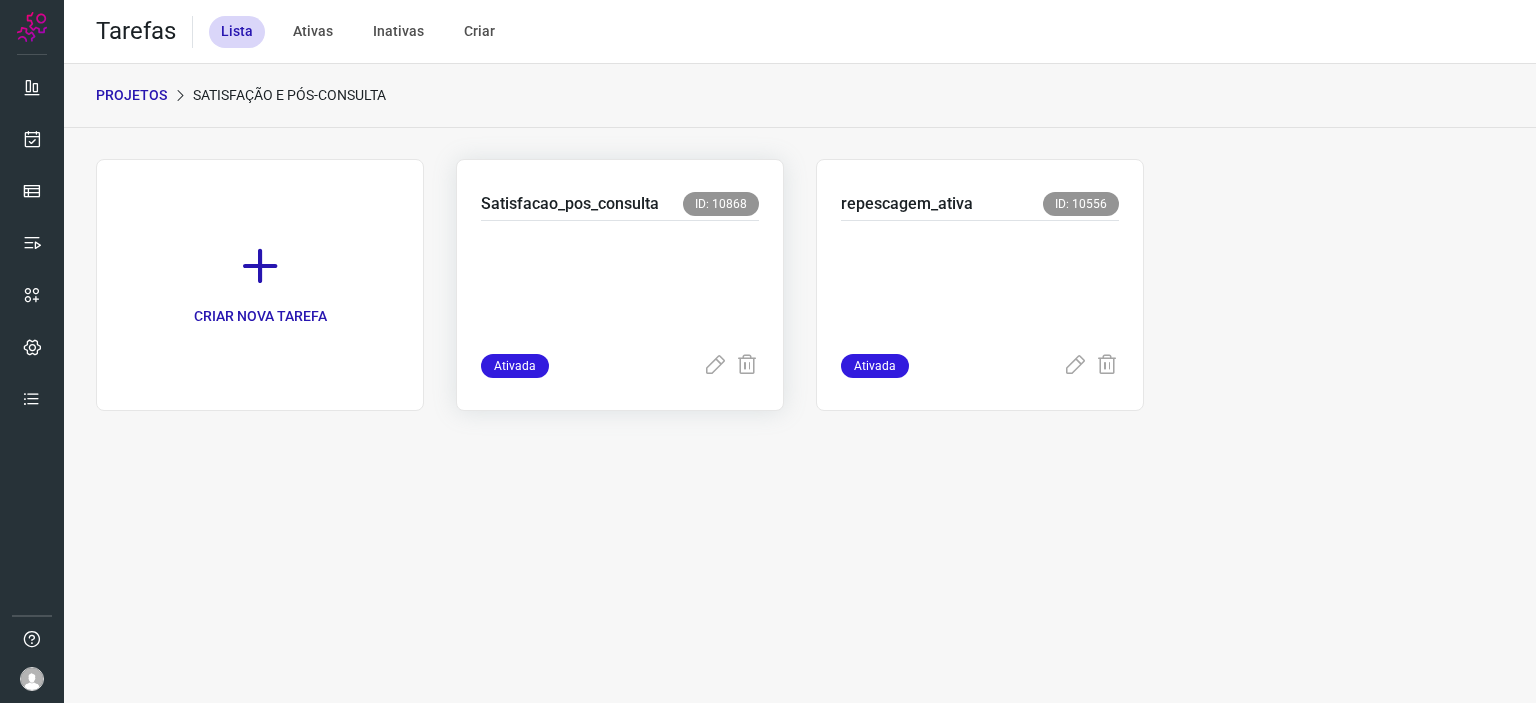 click at bounding box center (620, 283) 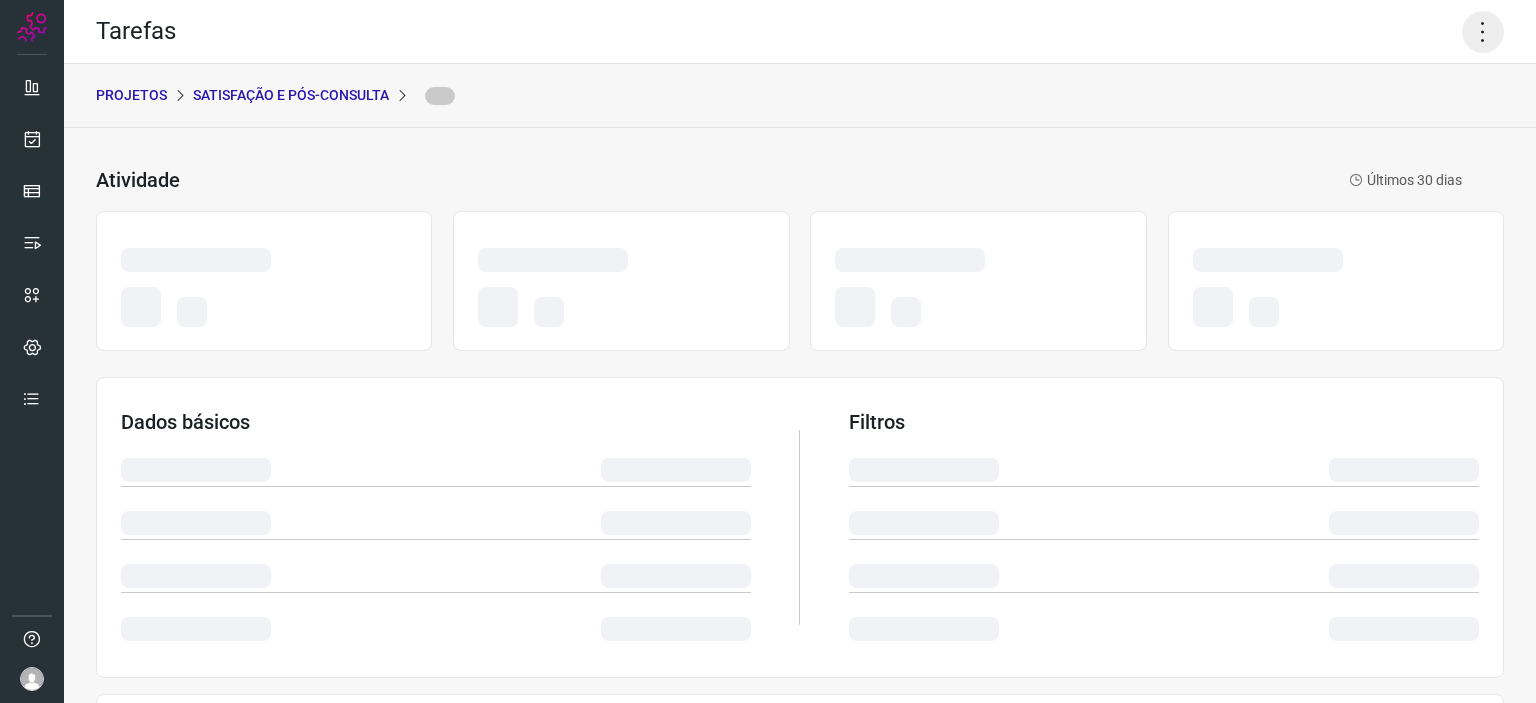 click 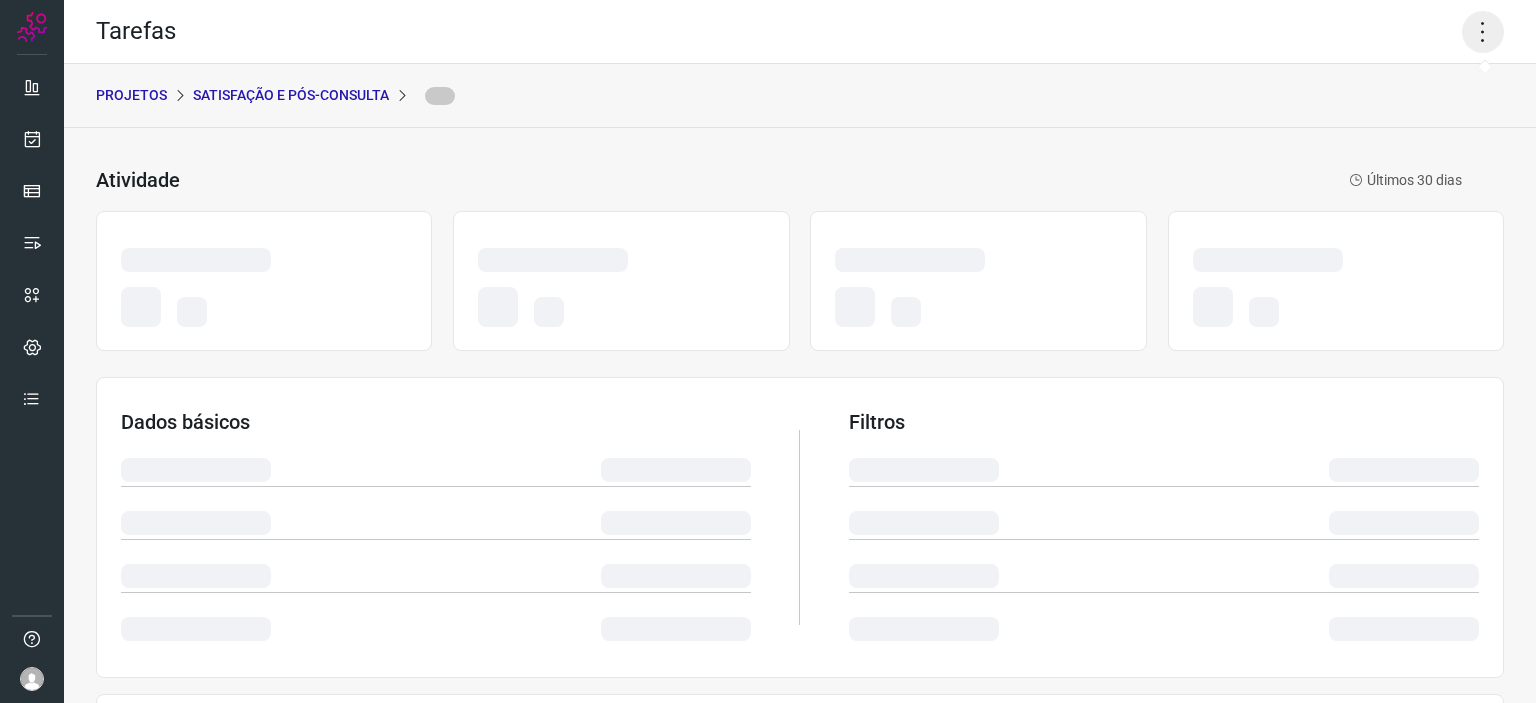 click 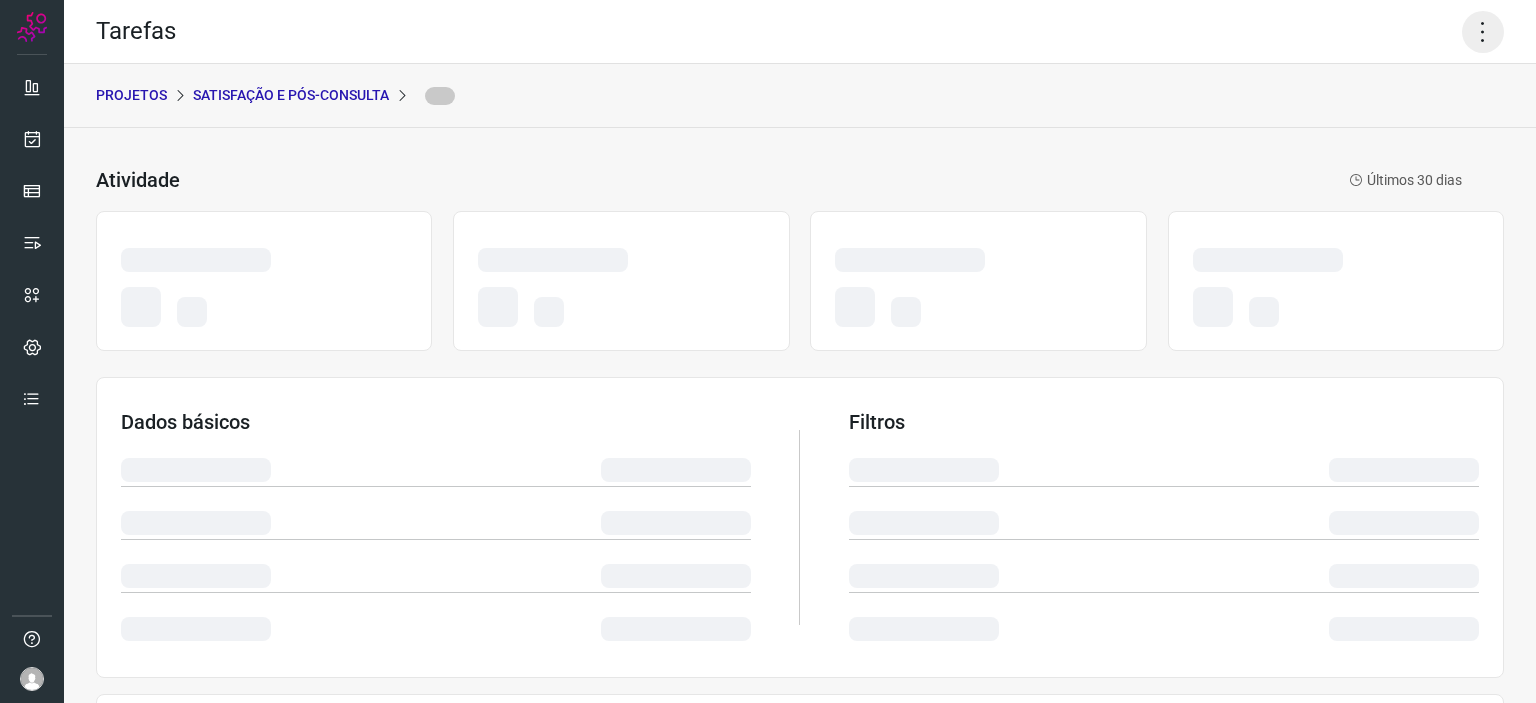 click 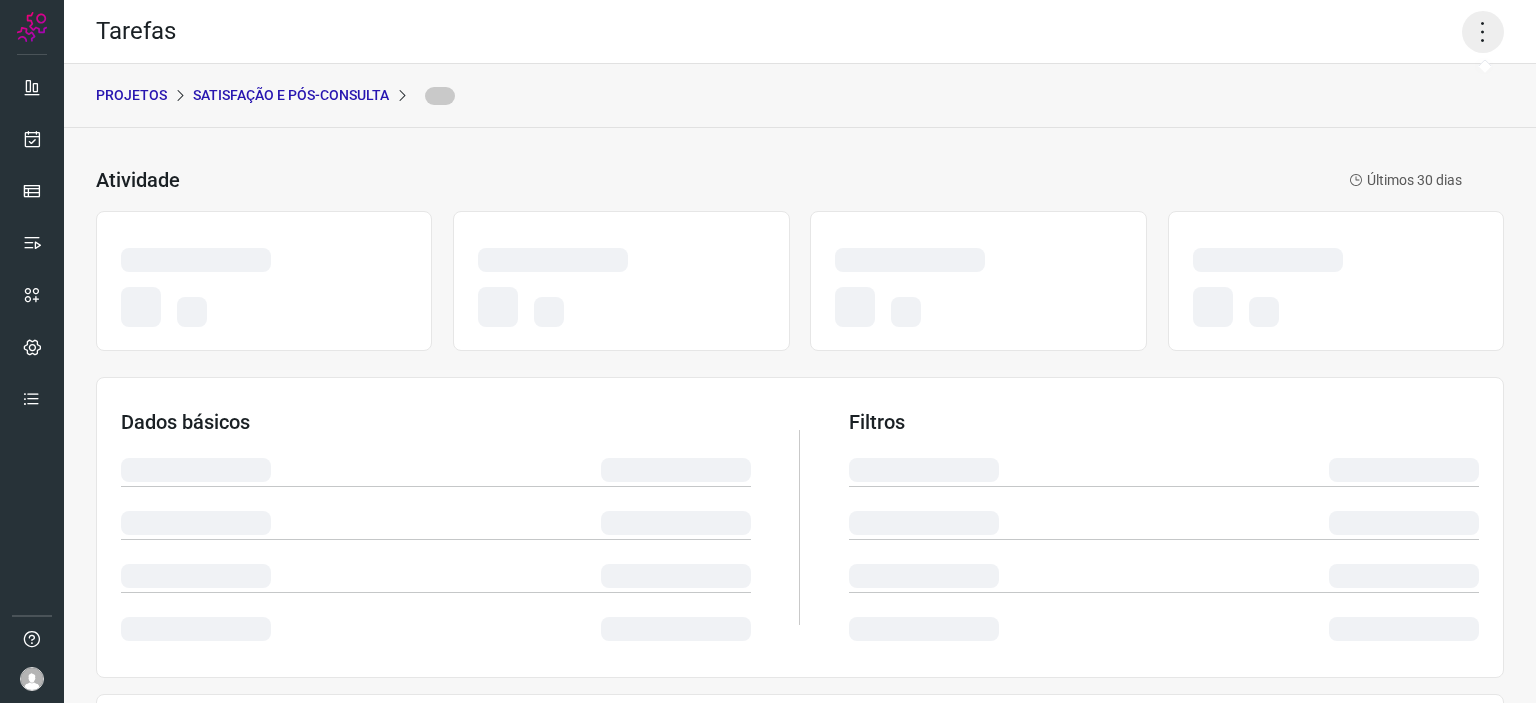 click 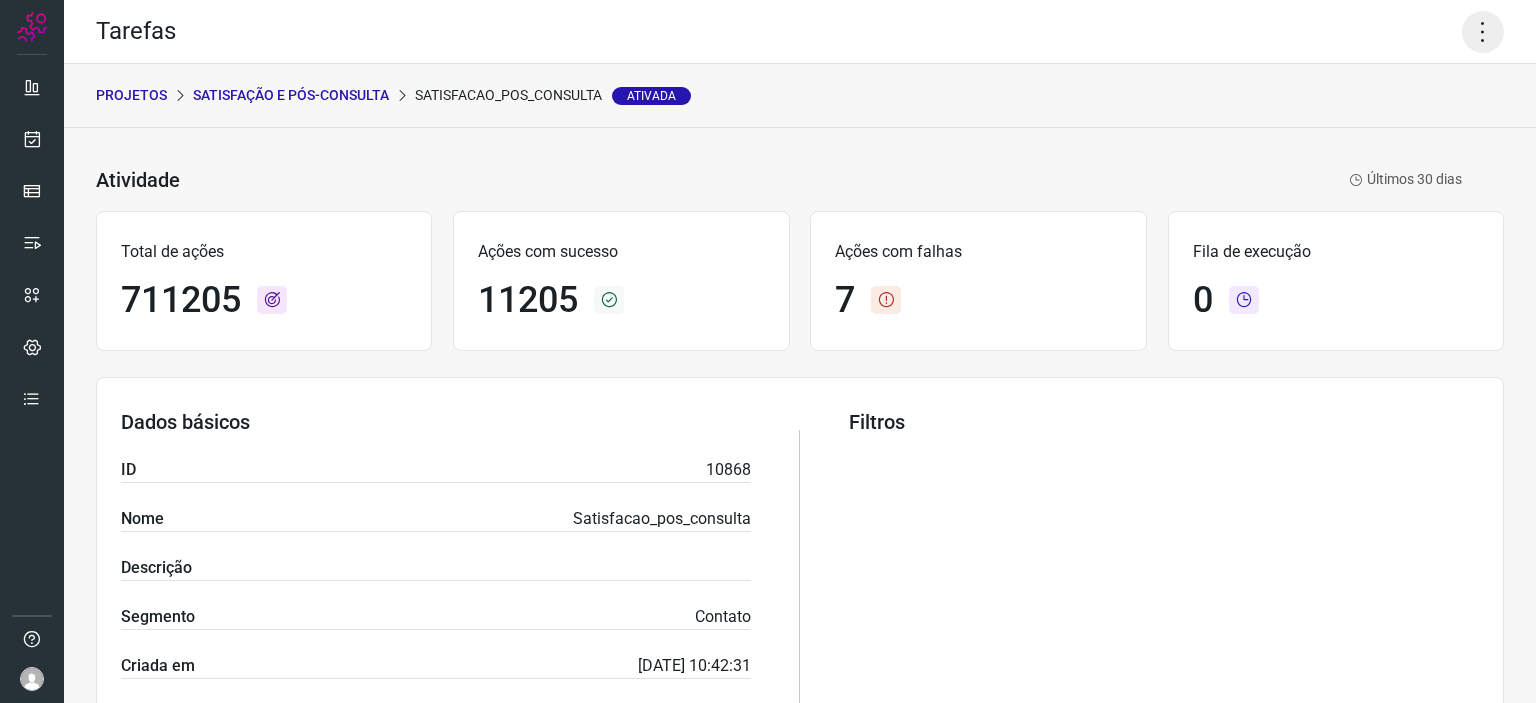 click 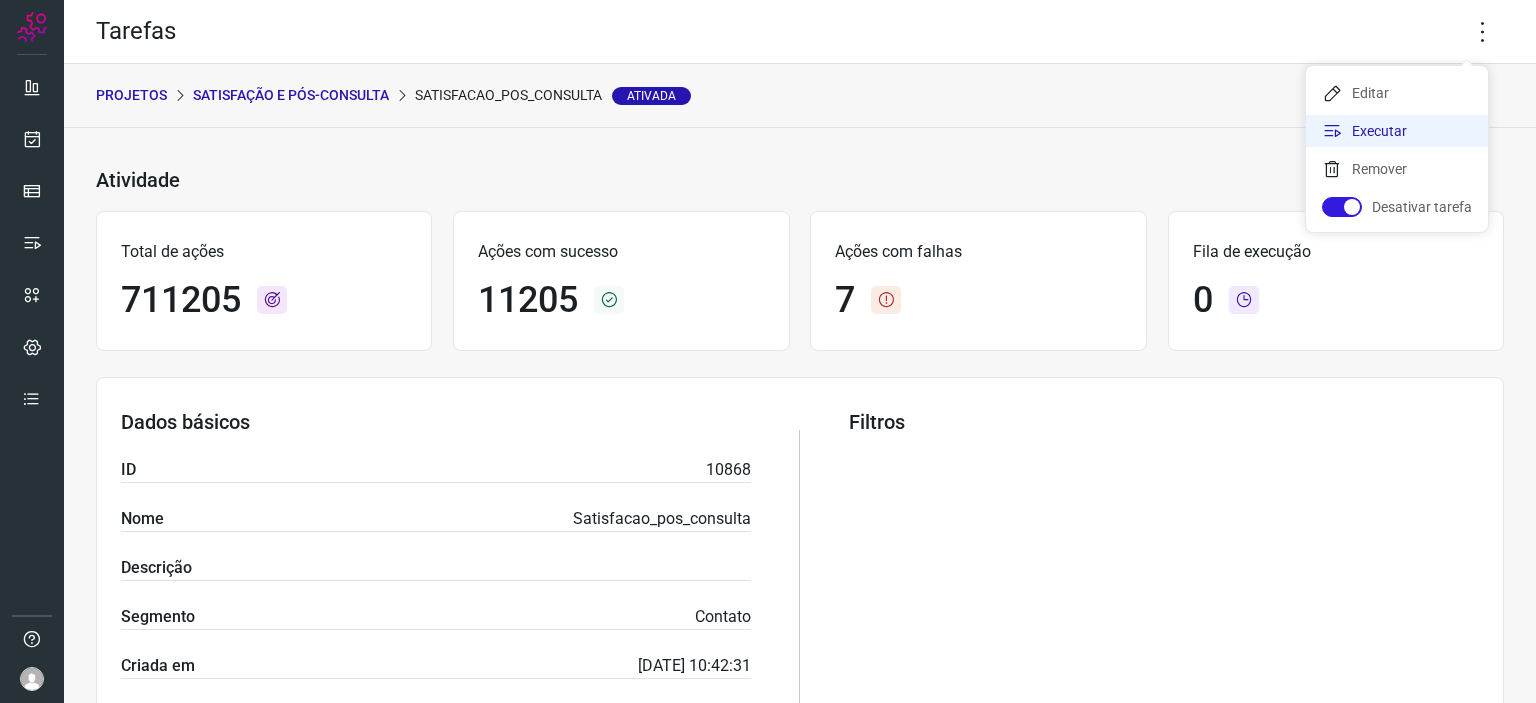 click on "Executar" 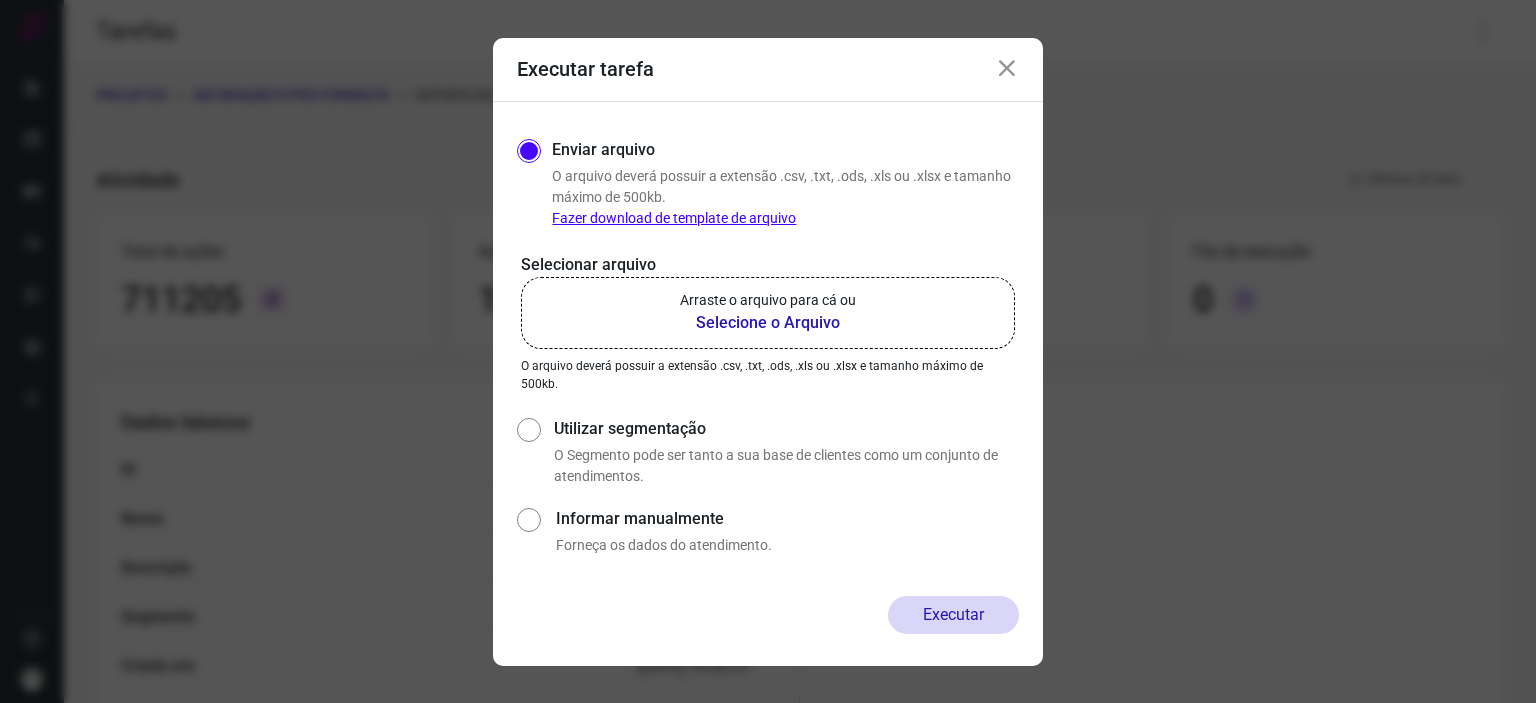 click on "Selecione o Arquivo" at bounding box center [768, 323] 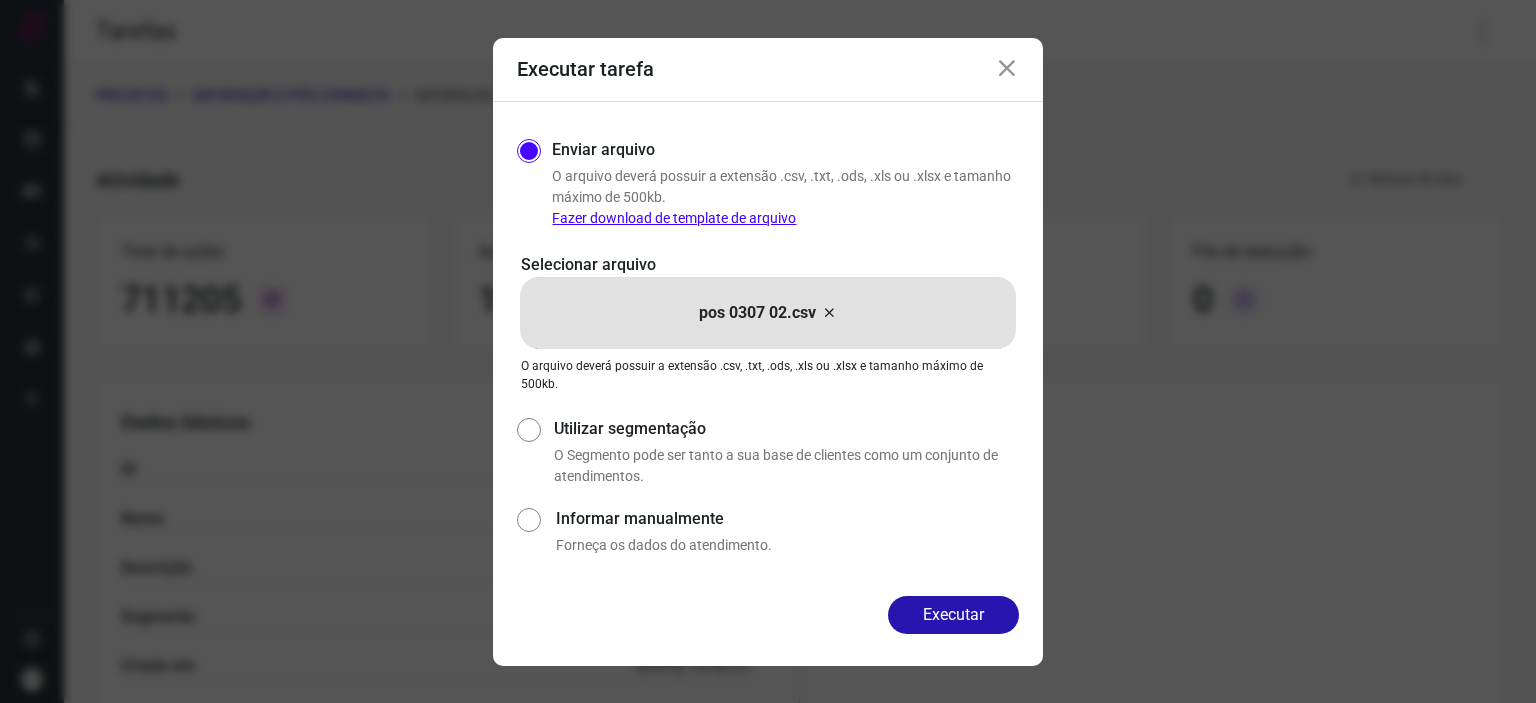 click at bounding box center [1007, 69] 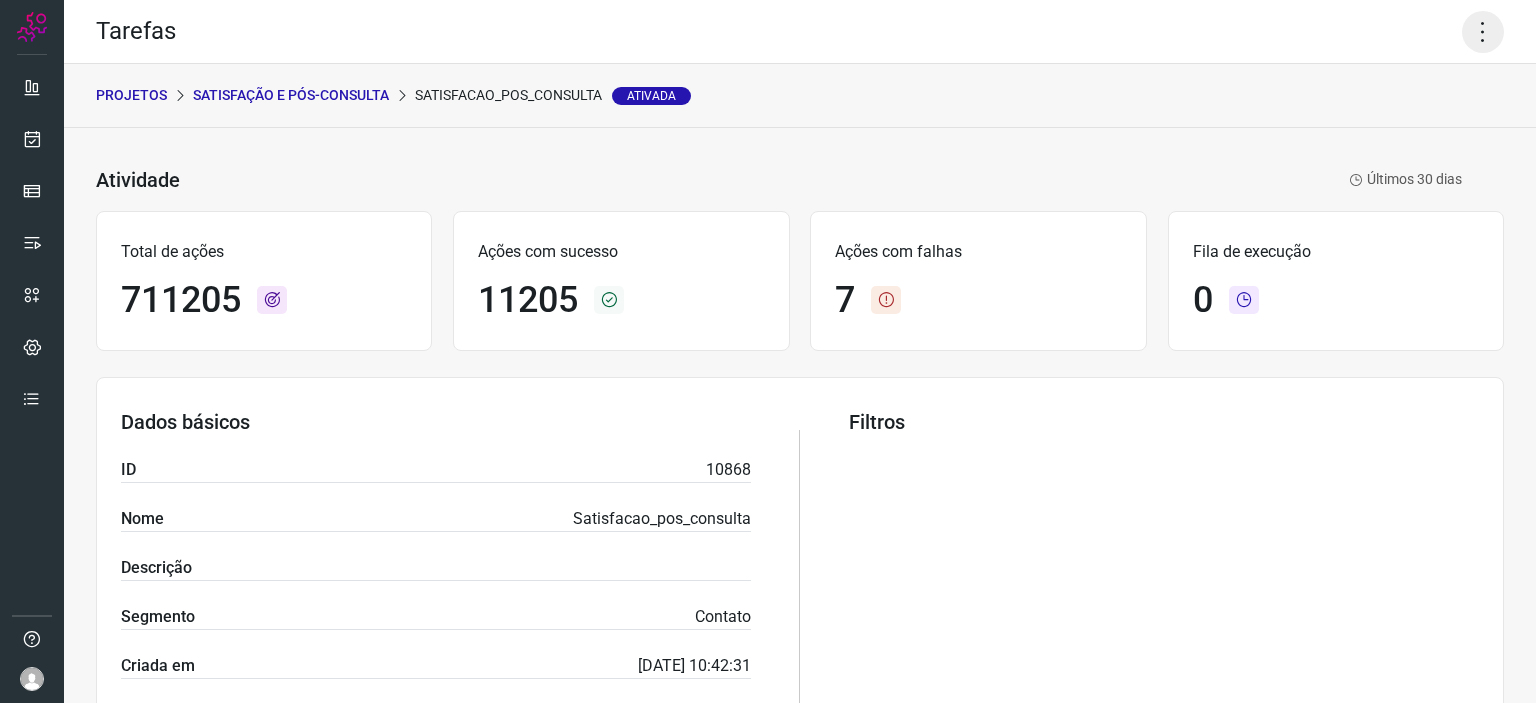 click 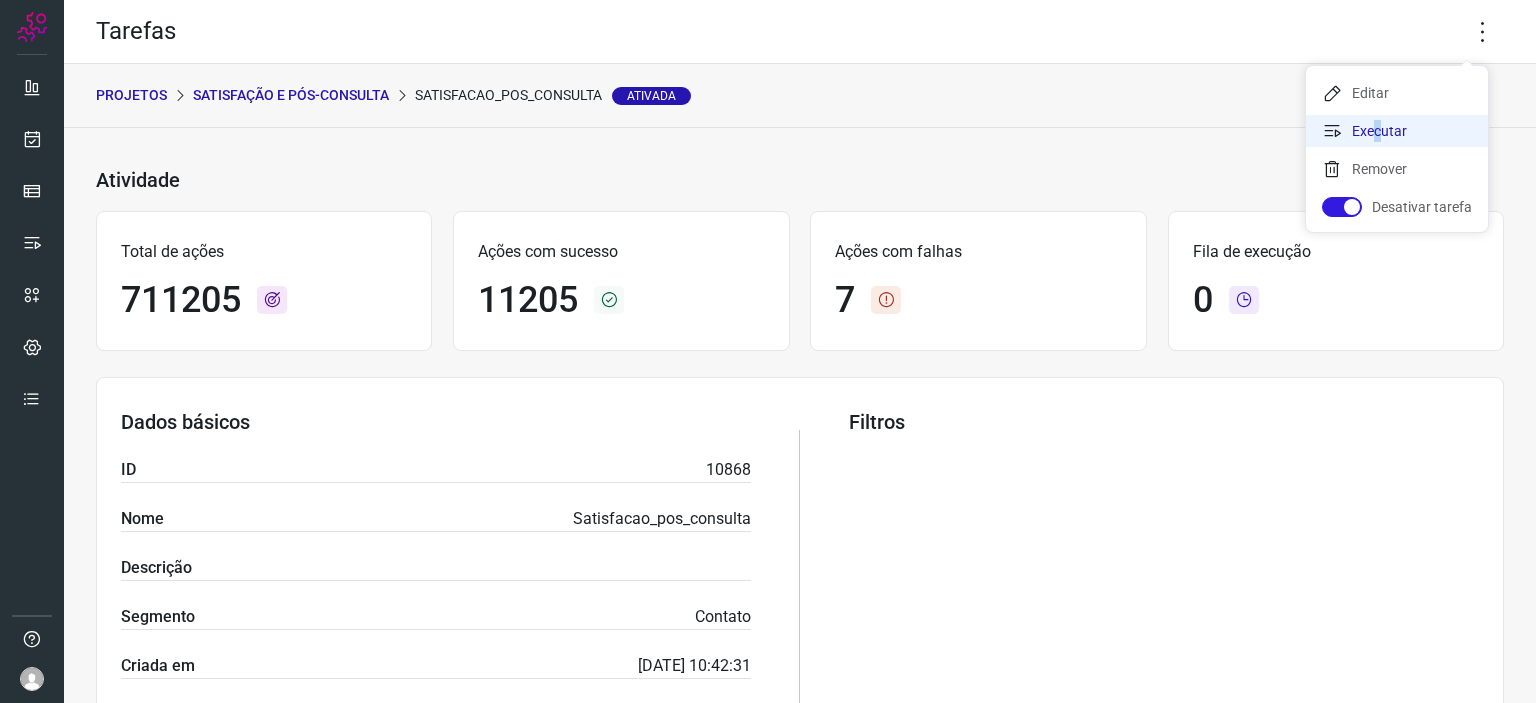 drag, startPoint x: 1372, startPoint y: 130, endPoint x: 1352, endPoint y: 214, distance: 86.34813 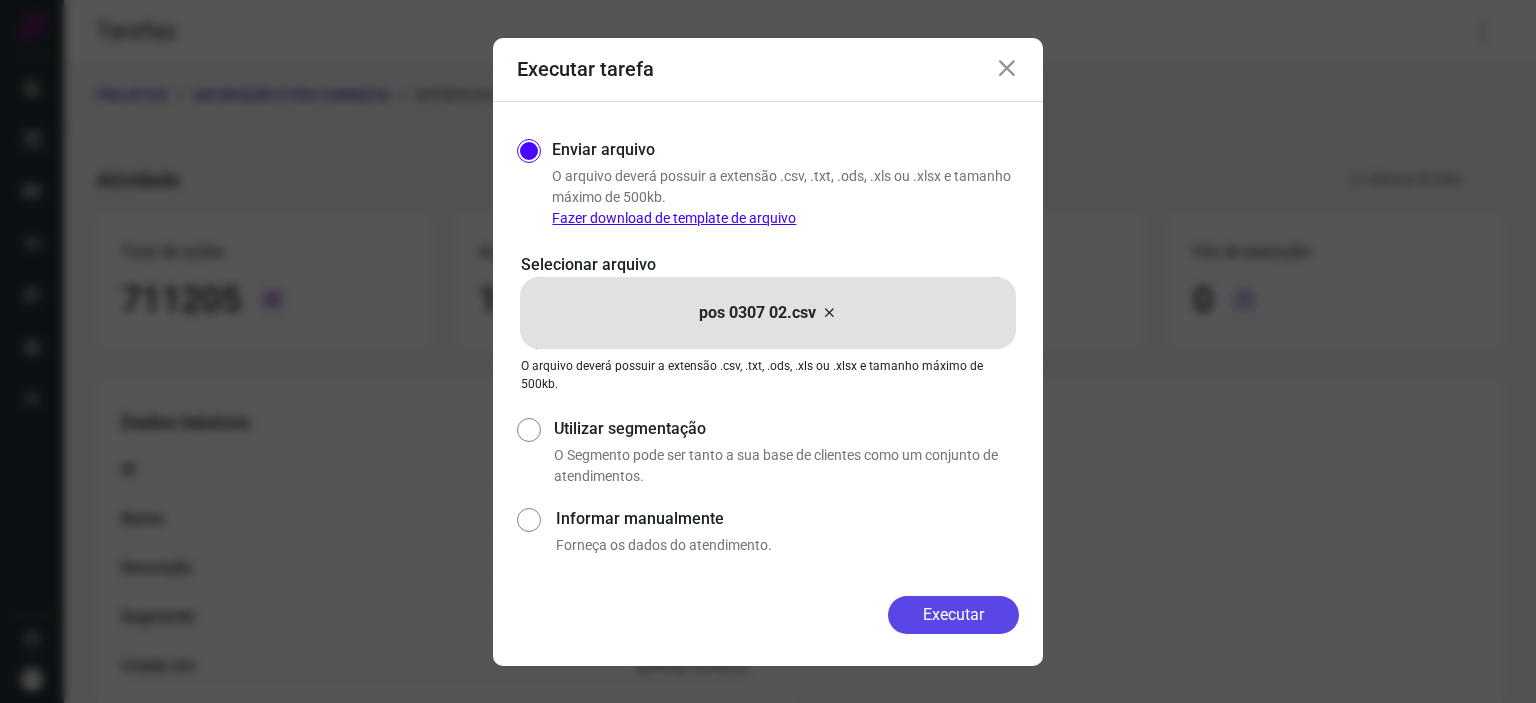 click on "Executar" at bounding box center (953, 615) 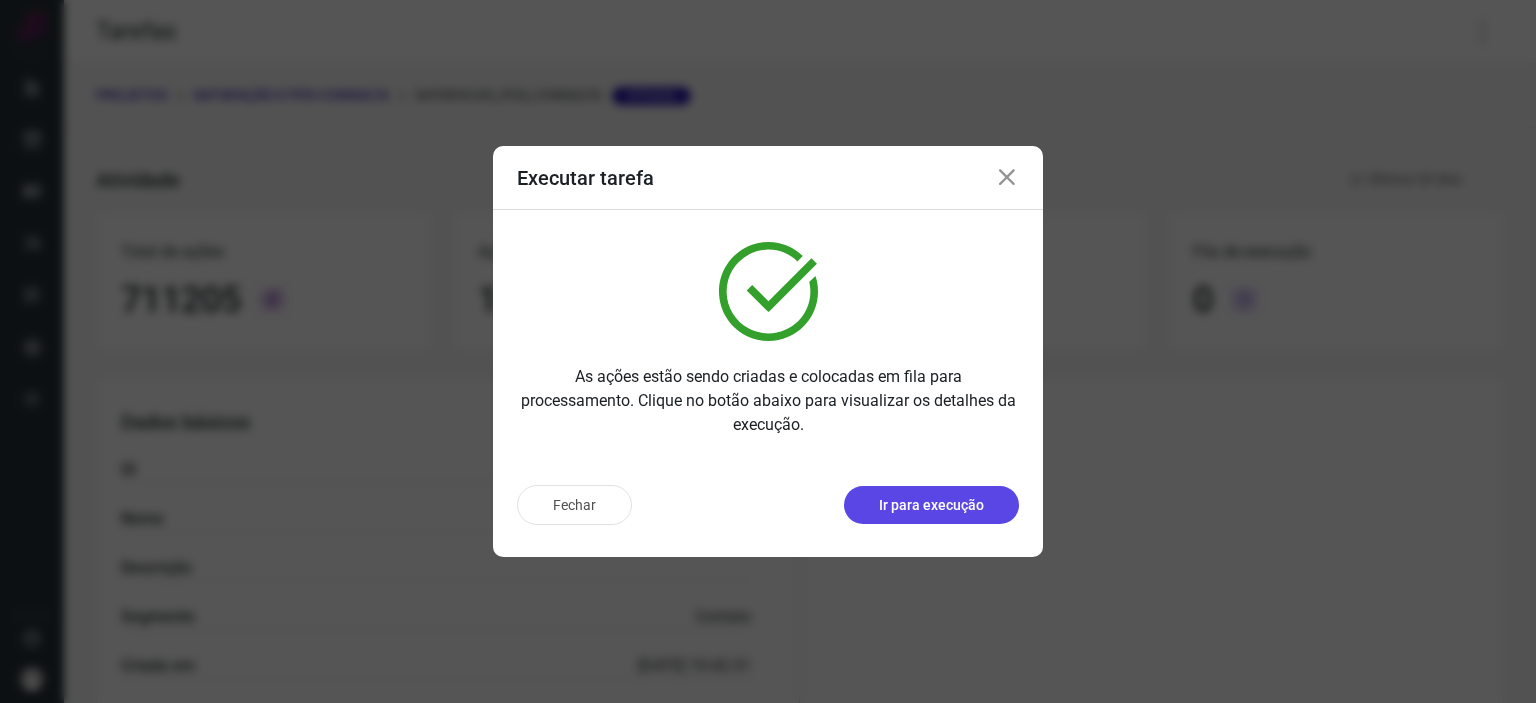 click on "Ir para execução" at bounding box center [931, 505] 